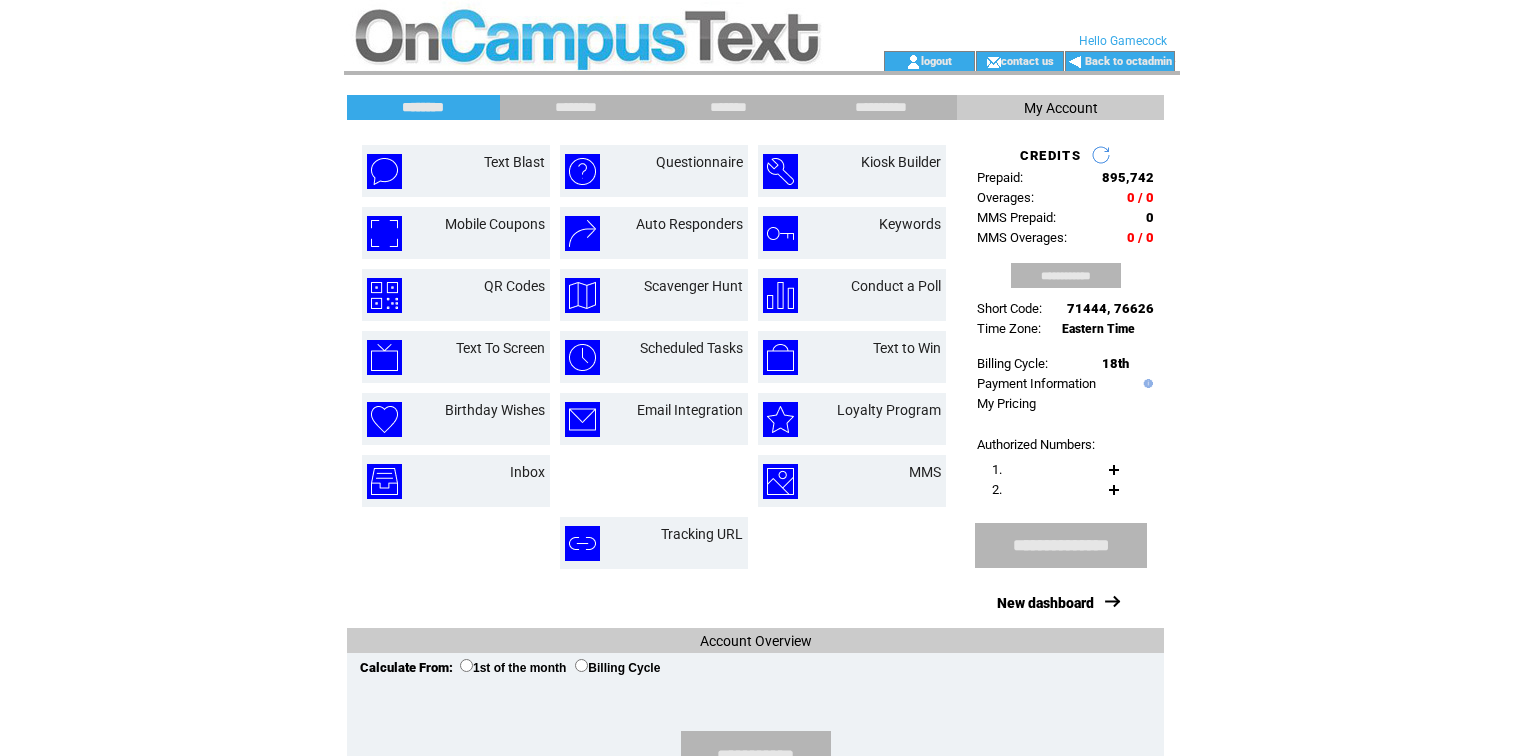 scroll, scrollTop: 0, scrollLeft: 0, axis: both 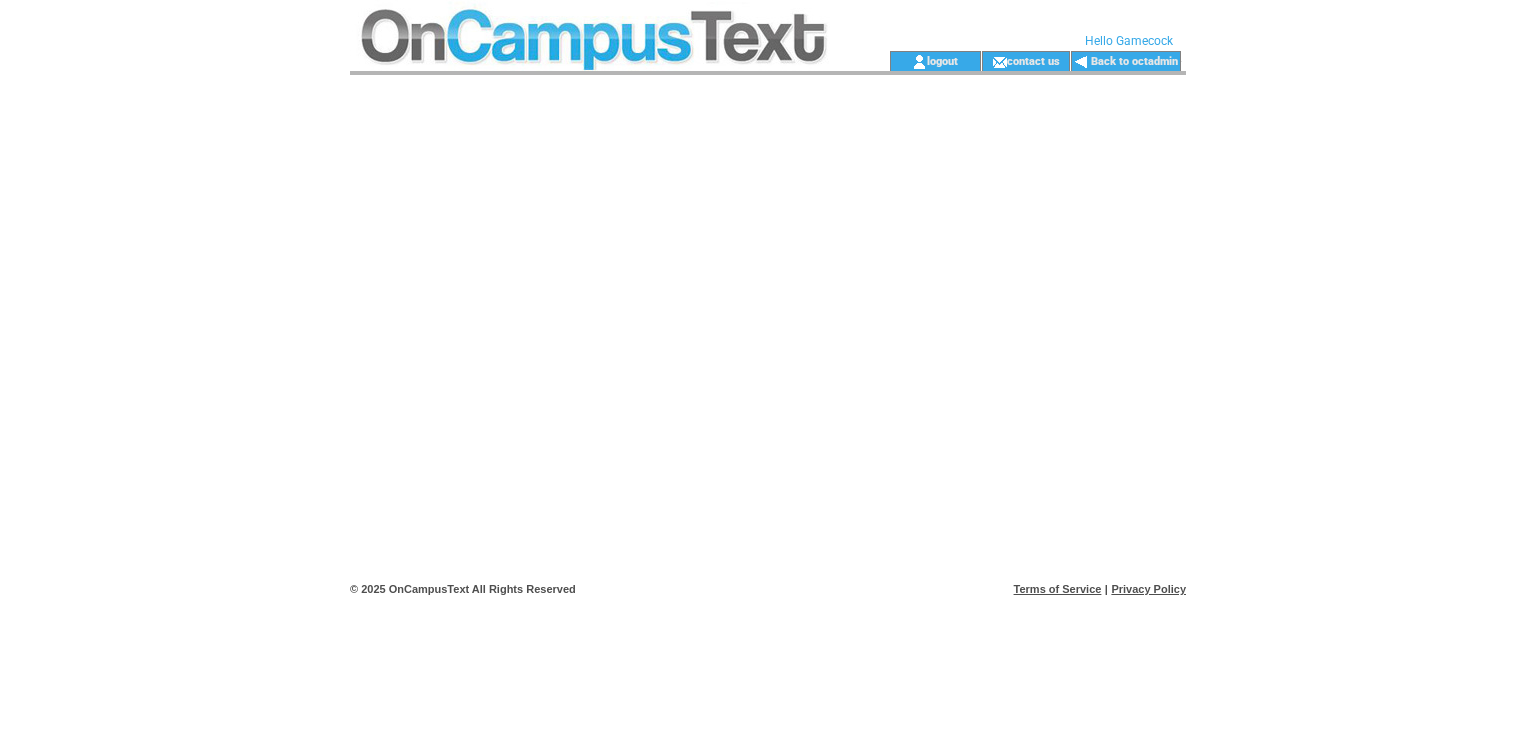 click on "Back to octadmin" at bounding box center [1126, 61] 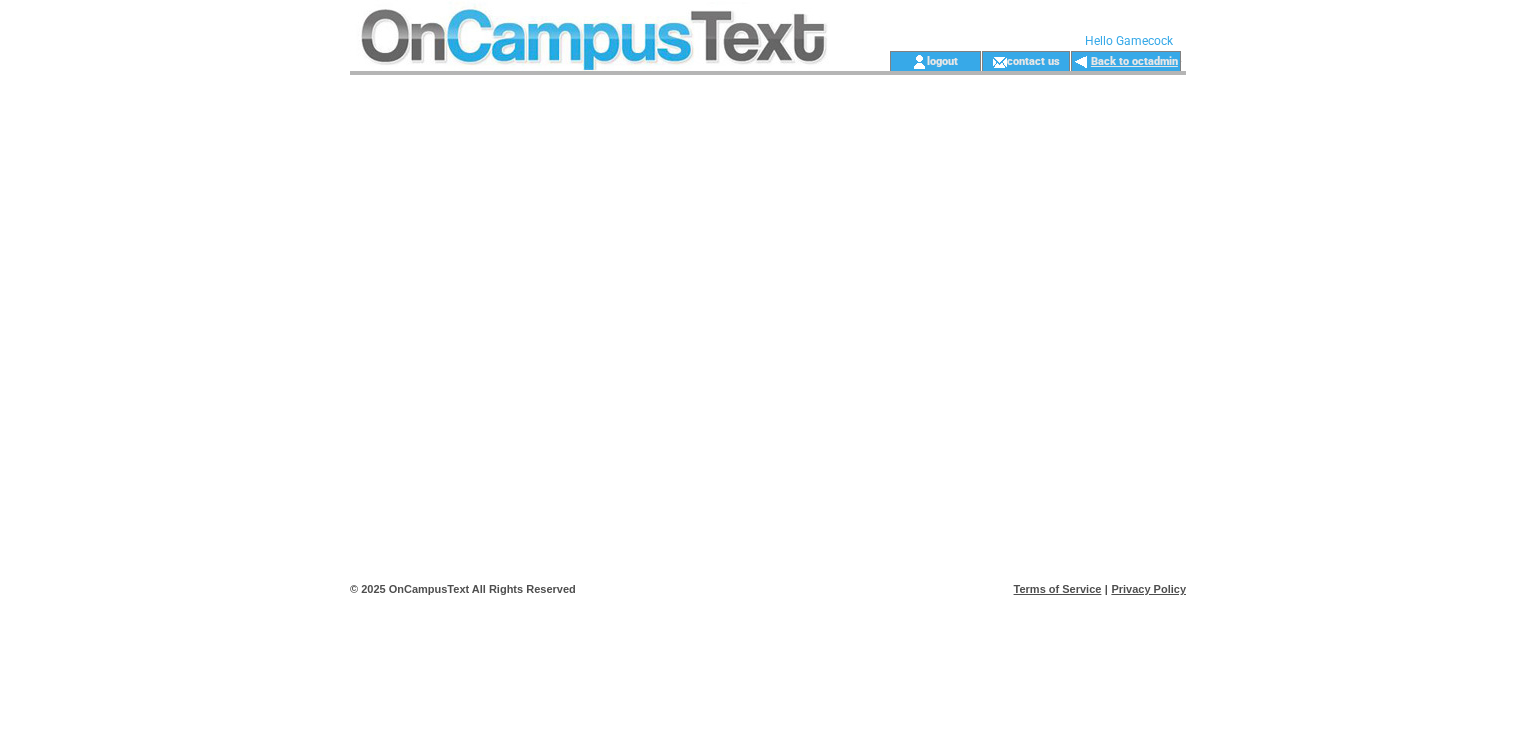 click on "Back to octadmin" at bounding box center [1134, 61] 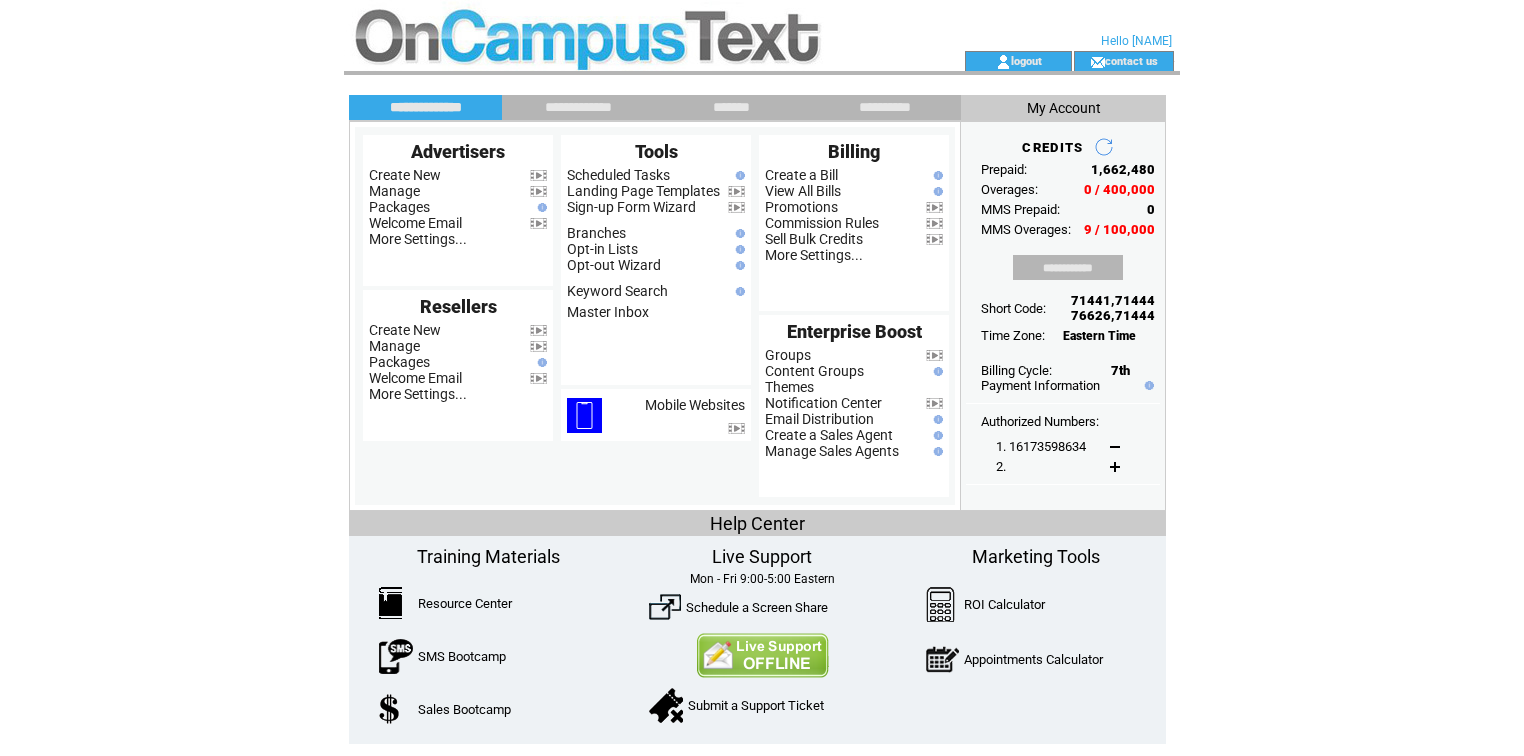 scroll, scrollTop: 0, scrollLeft: 0, axis: both 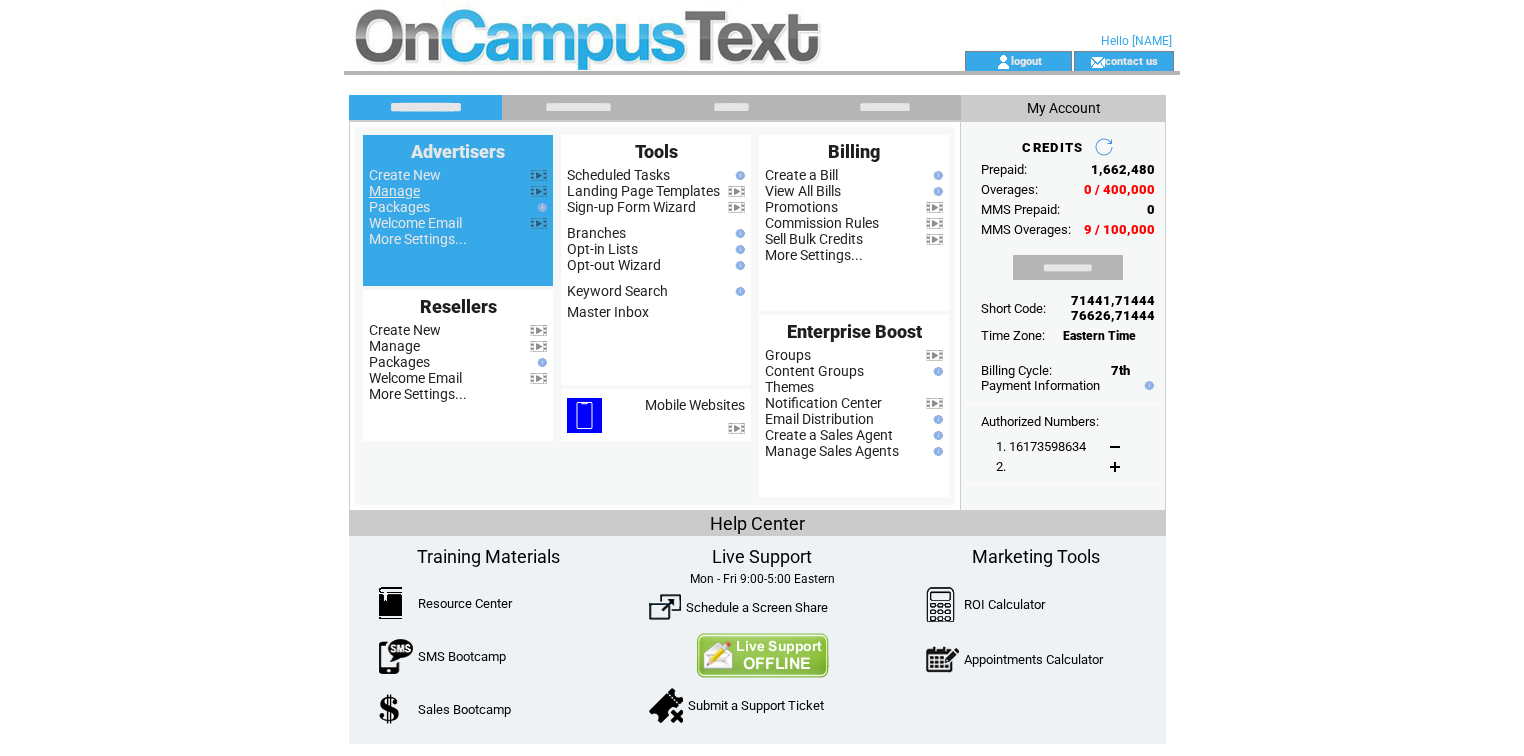 click on "Manage" at bounding box center [394, 191] 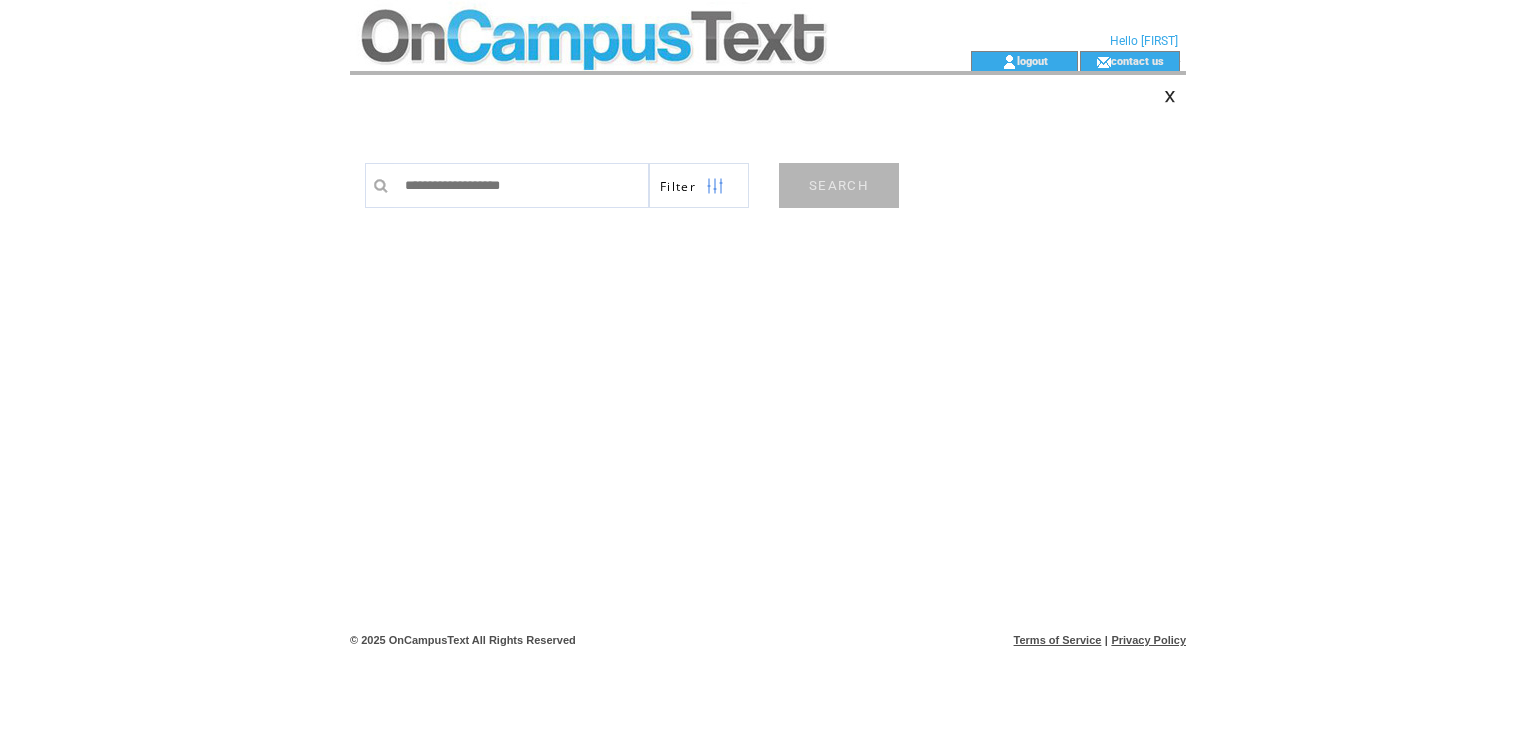 scroll, scrollTop: 0, scrollLeft: 0, axis: both 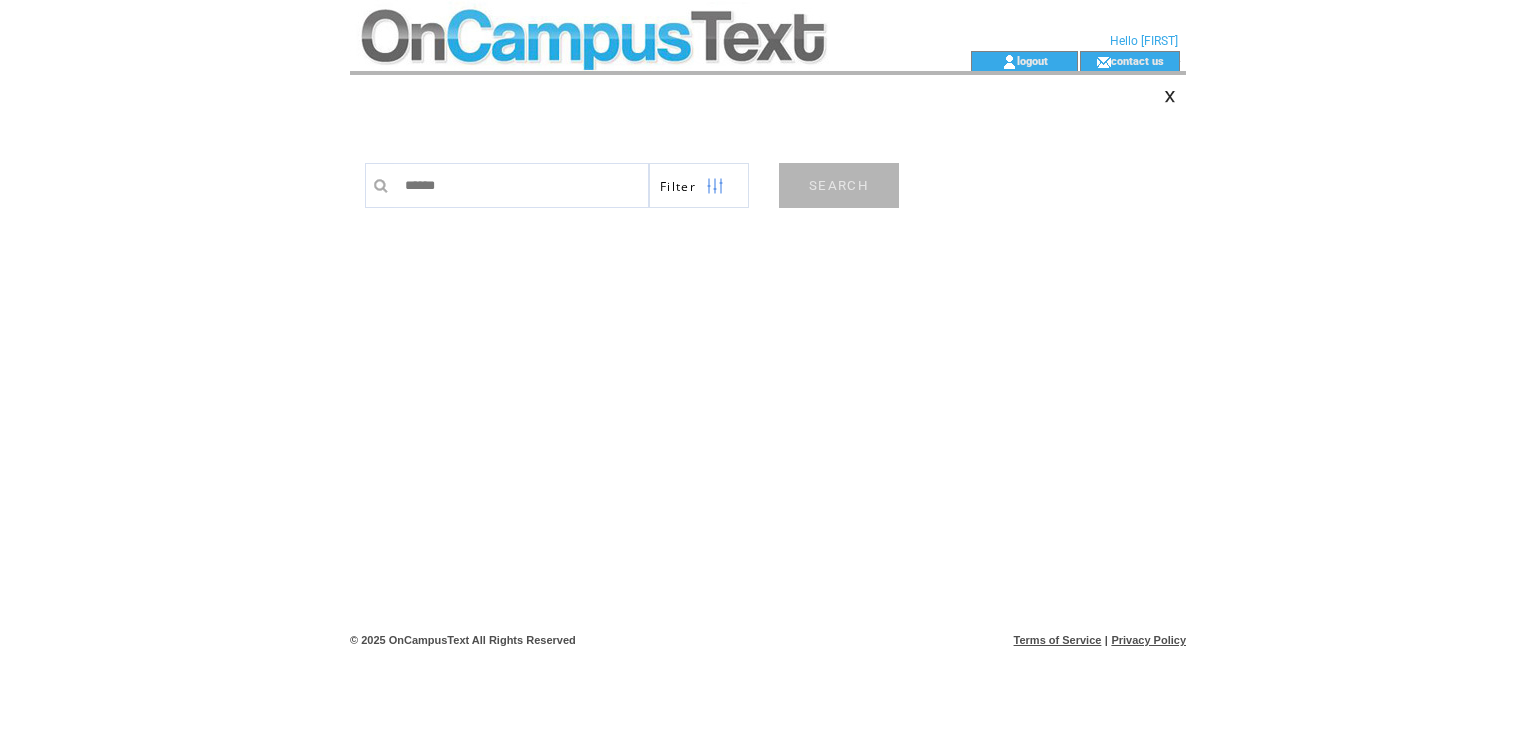 click on "SEARCH" at bounding box center [839, 185] 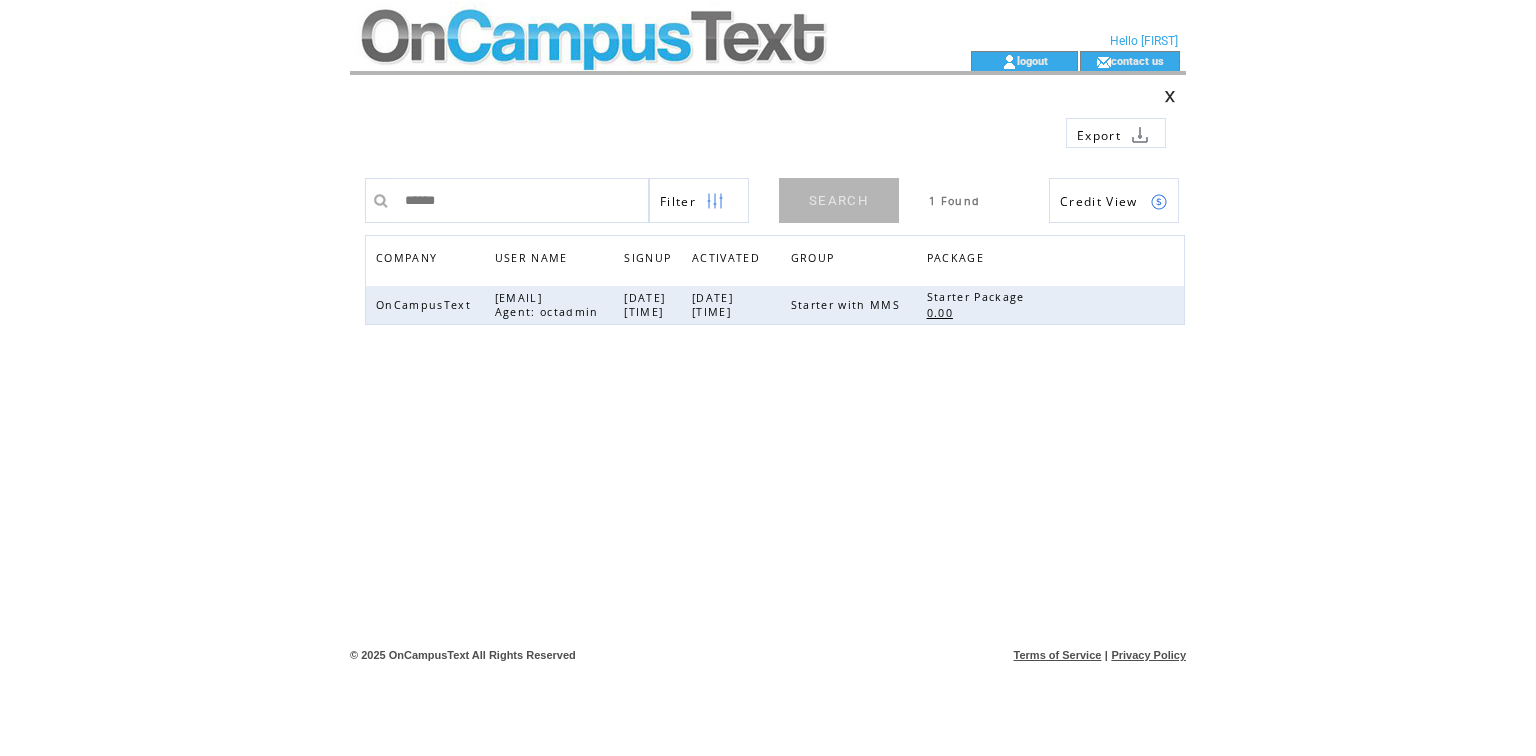 scroll, scrollTop: 0, scrollLeft: 0, axis: both 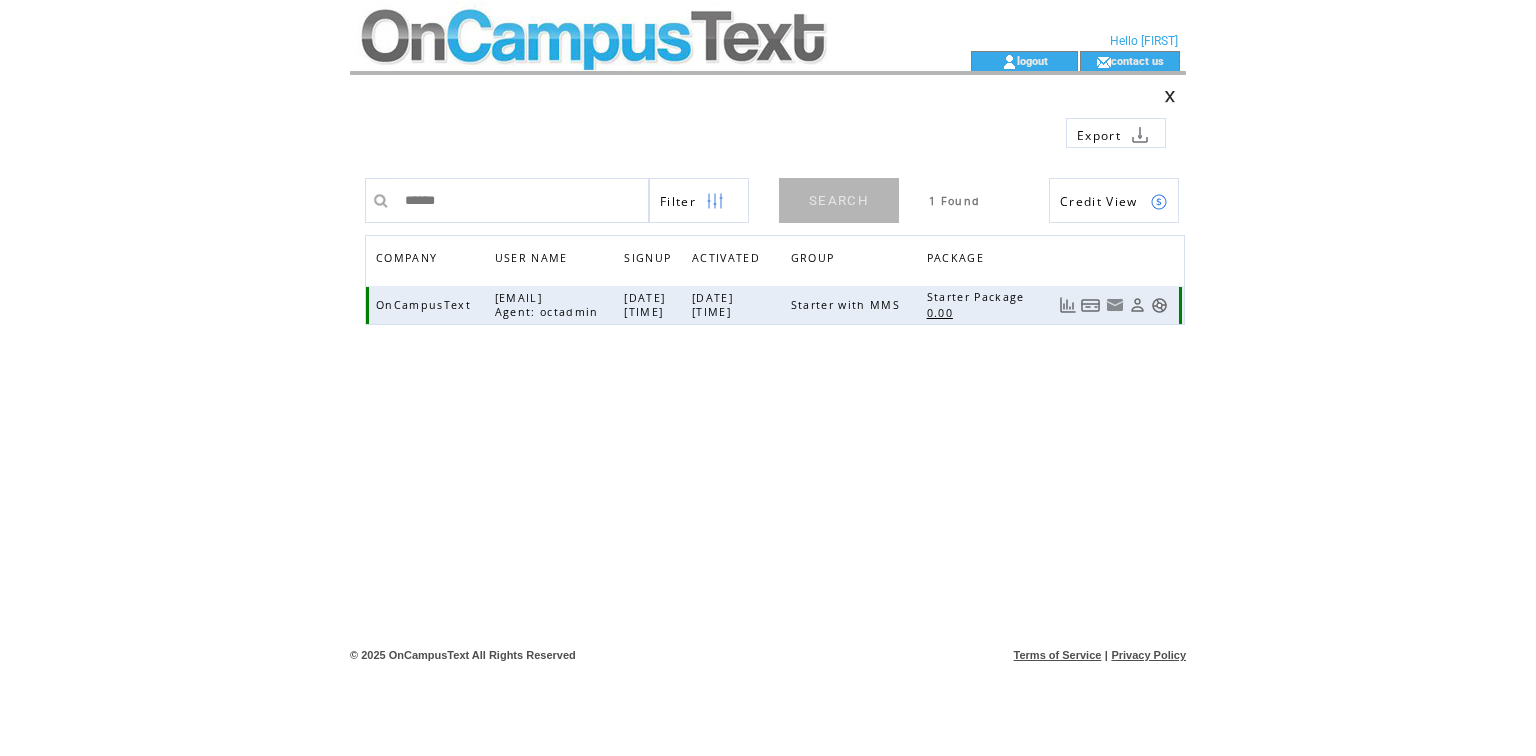 click at bounding box center [1159, 305] 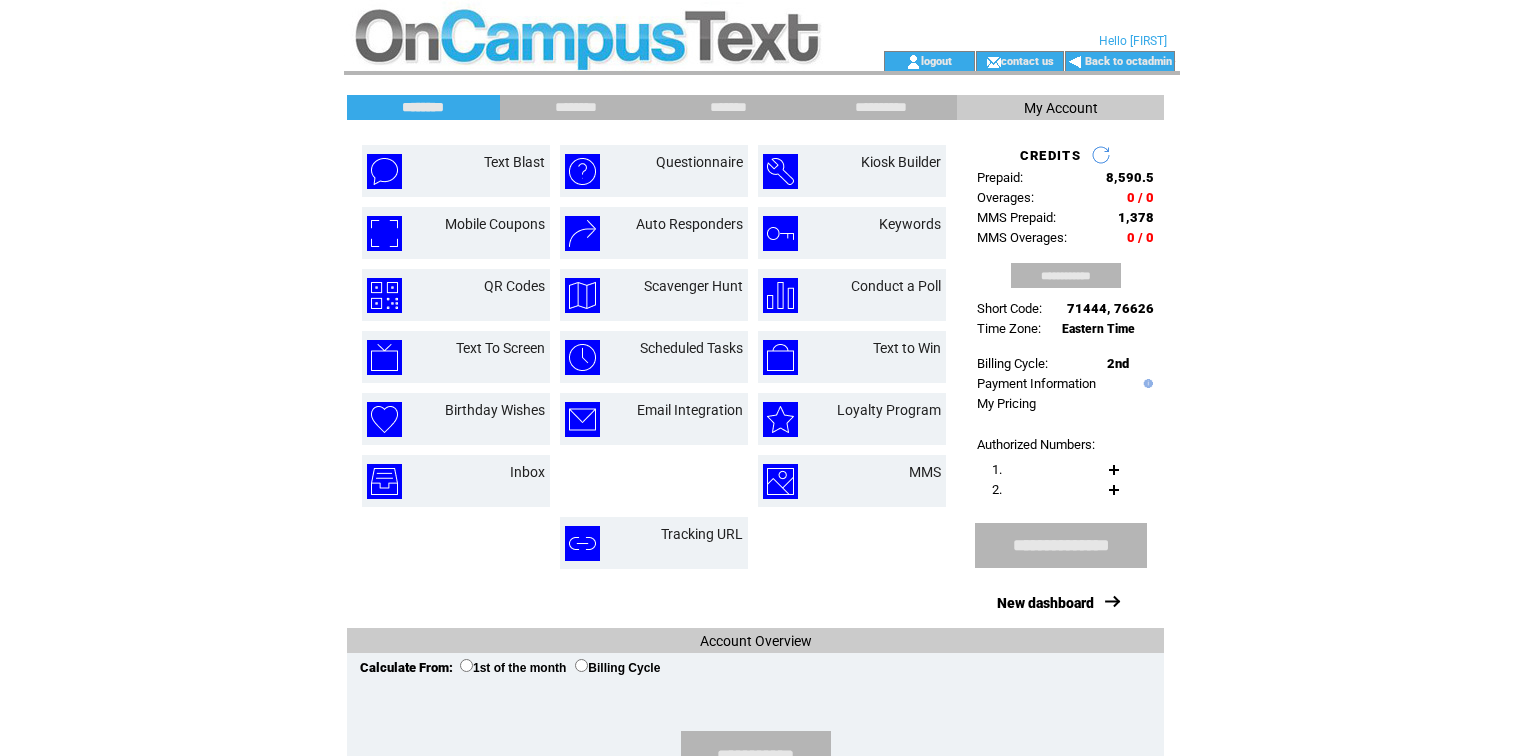 scroll, scrollTop: 0, scrollLeft: 0, axis: both 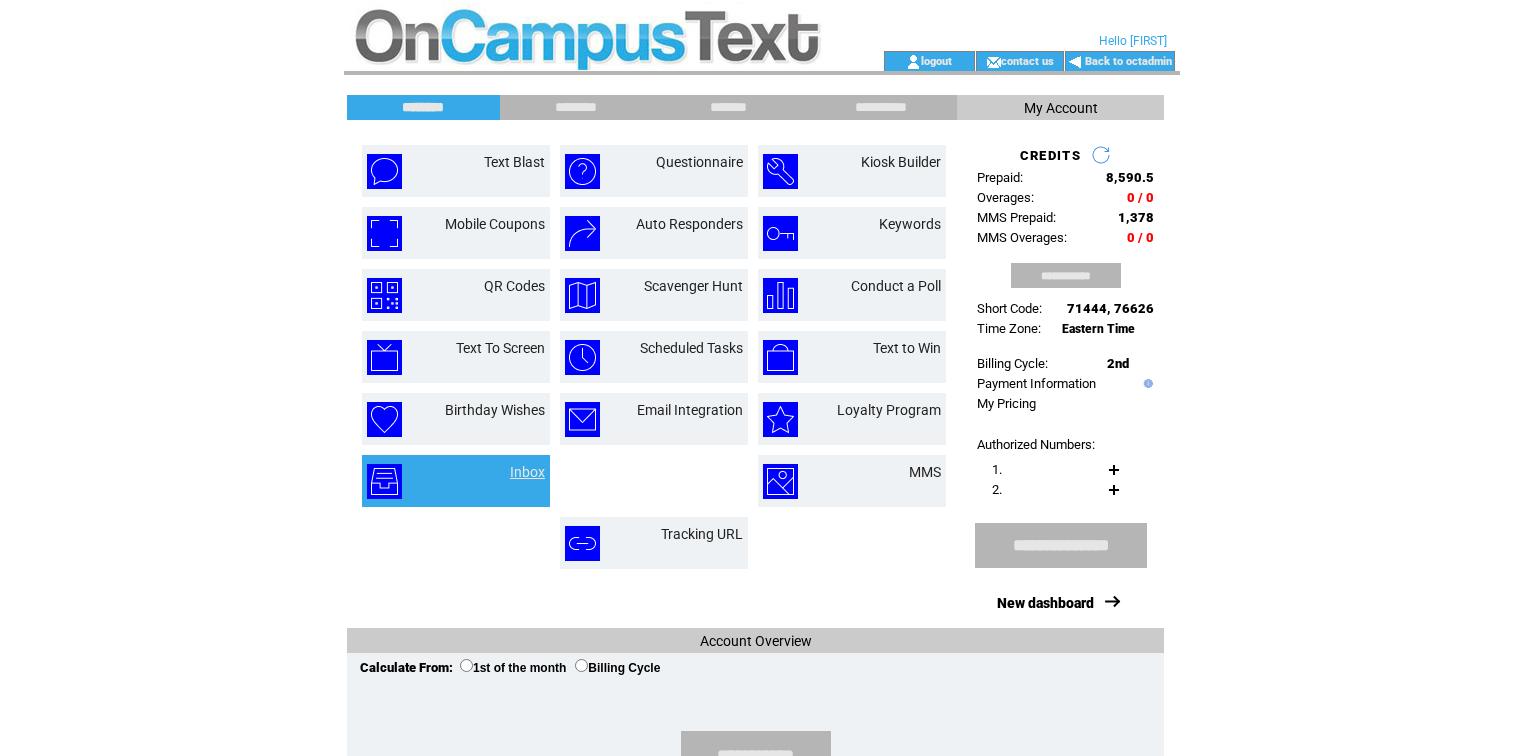 click on "Inbox" at bounding box center (527, 472) 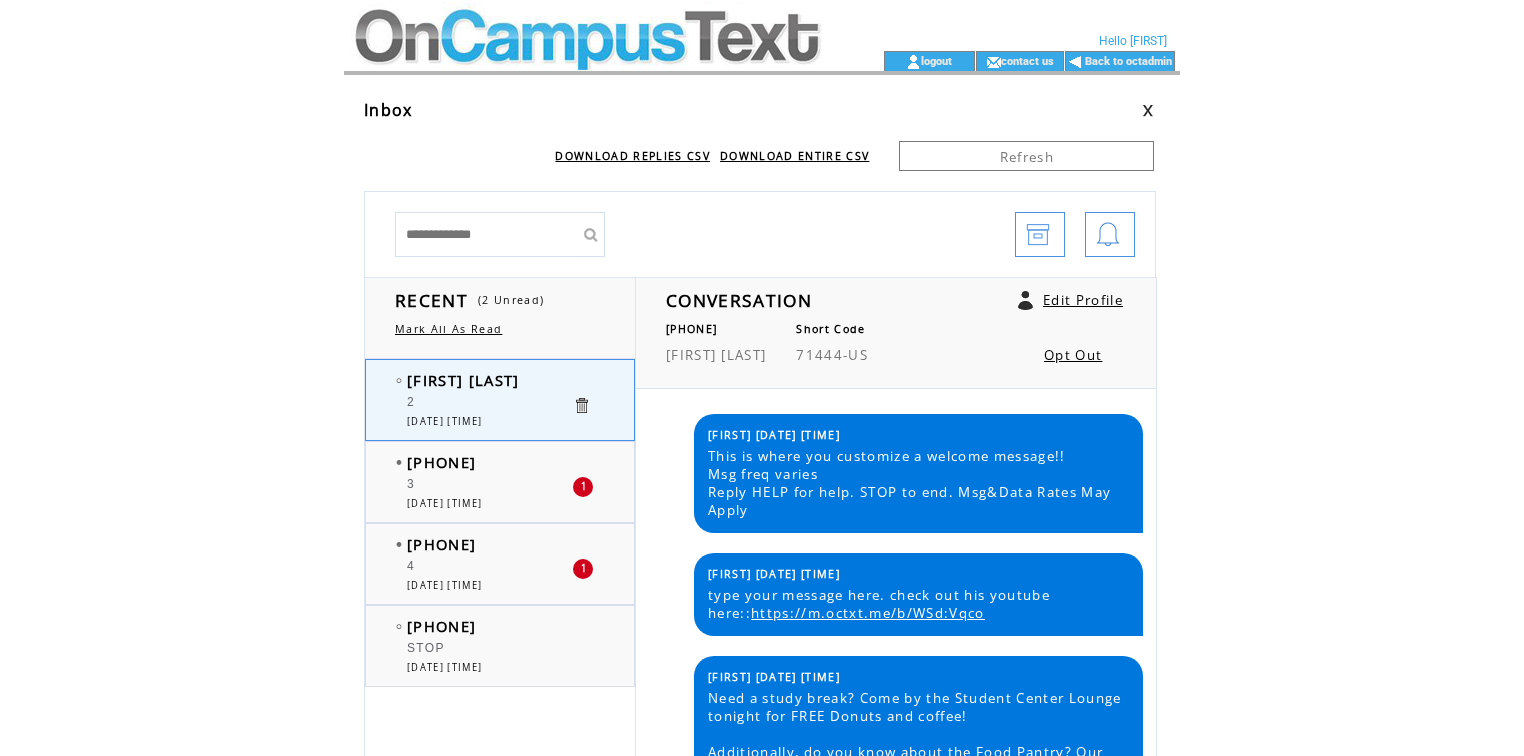 scroll, scrollTop: 0, scrollLeft: 0, axis: both 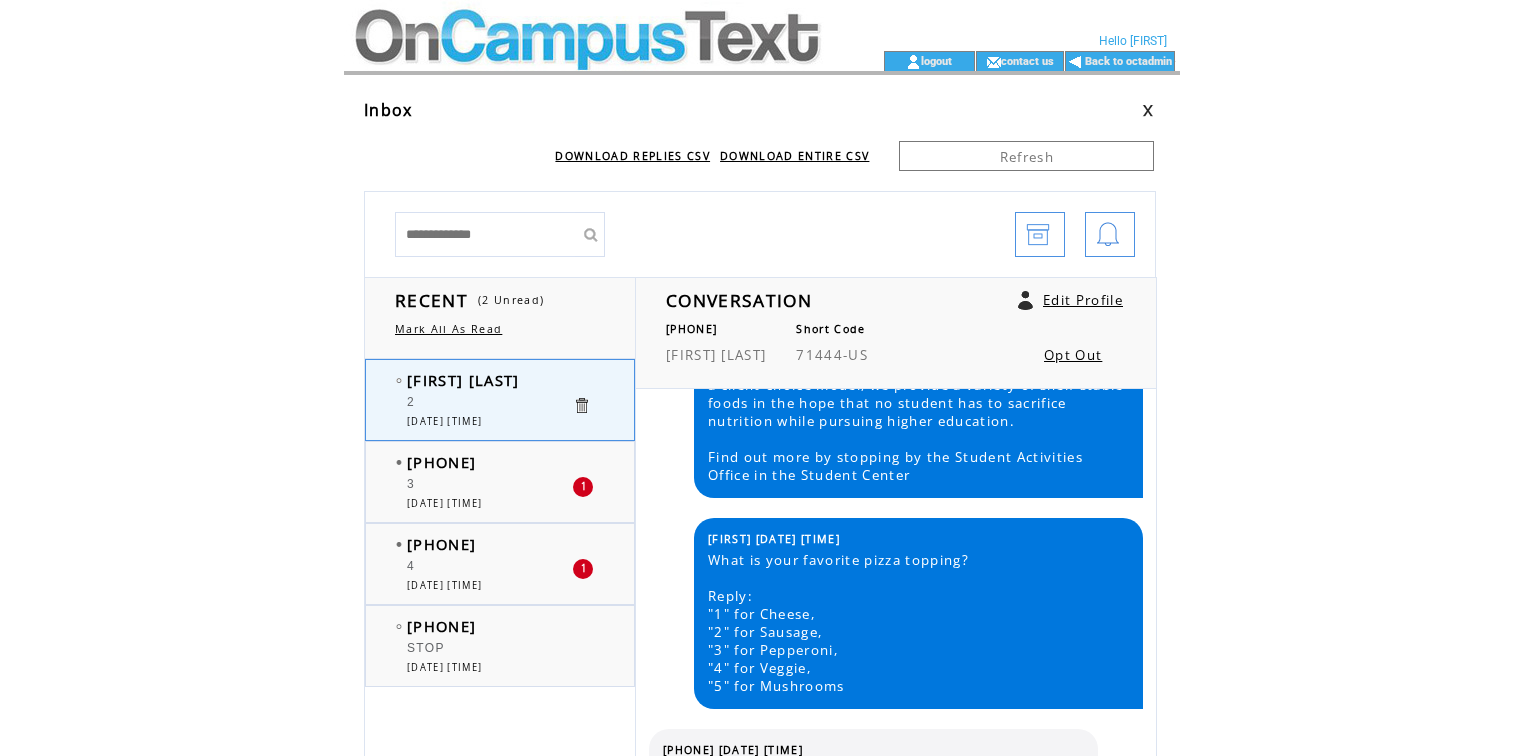 click at bounding box center (1108, 235) 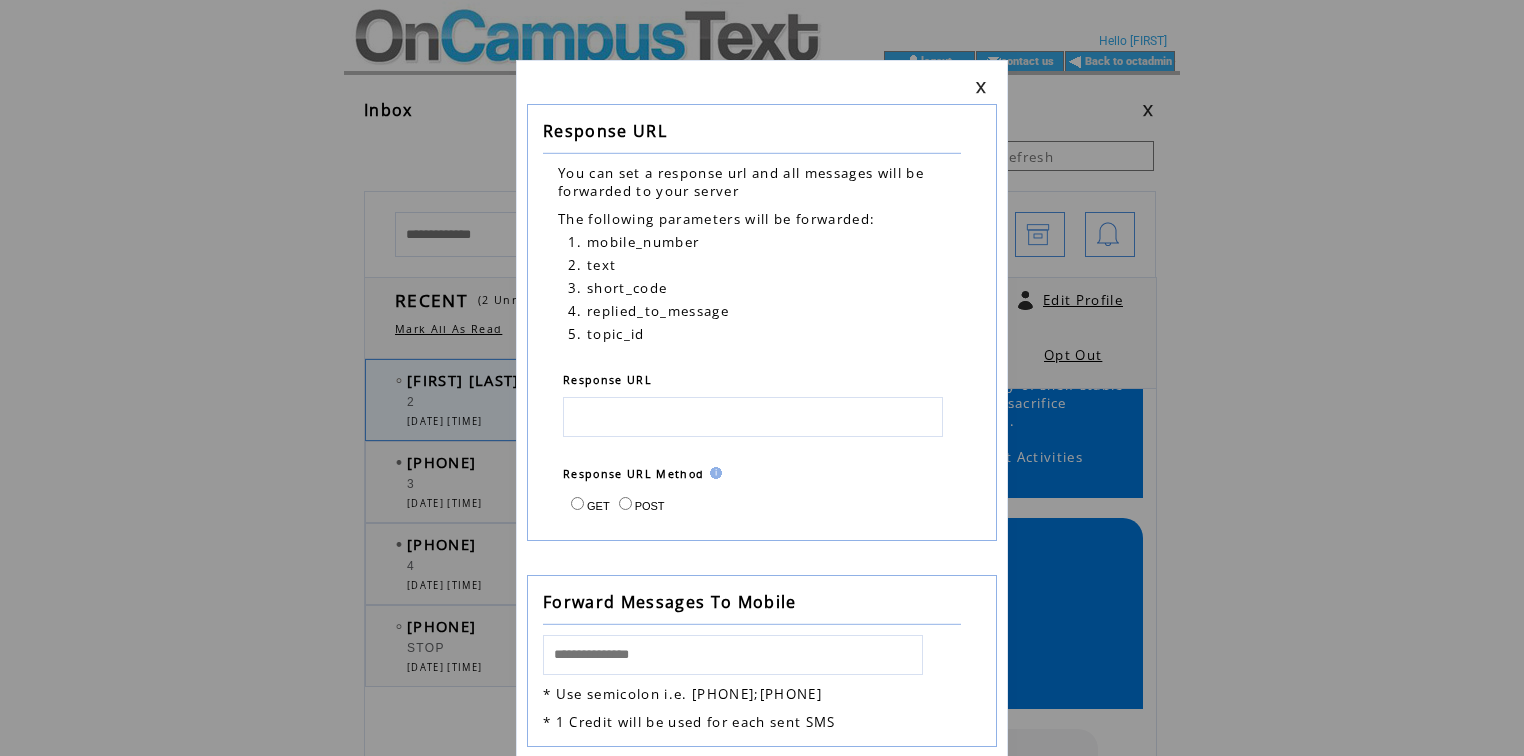 click at bounding box center [981, 87] 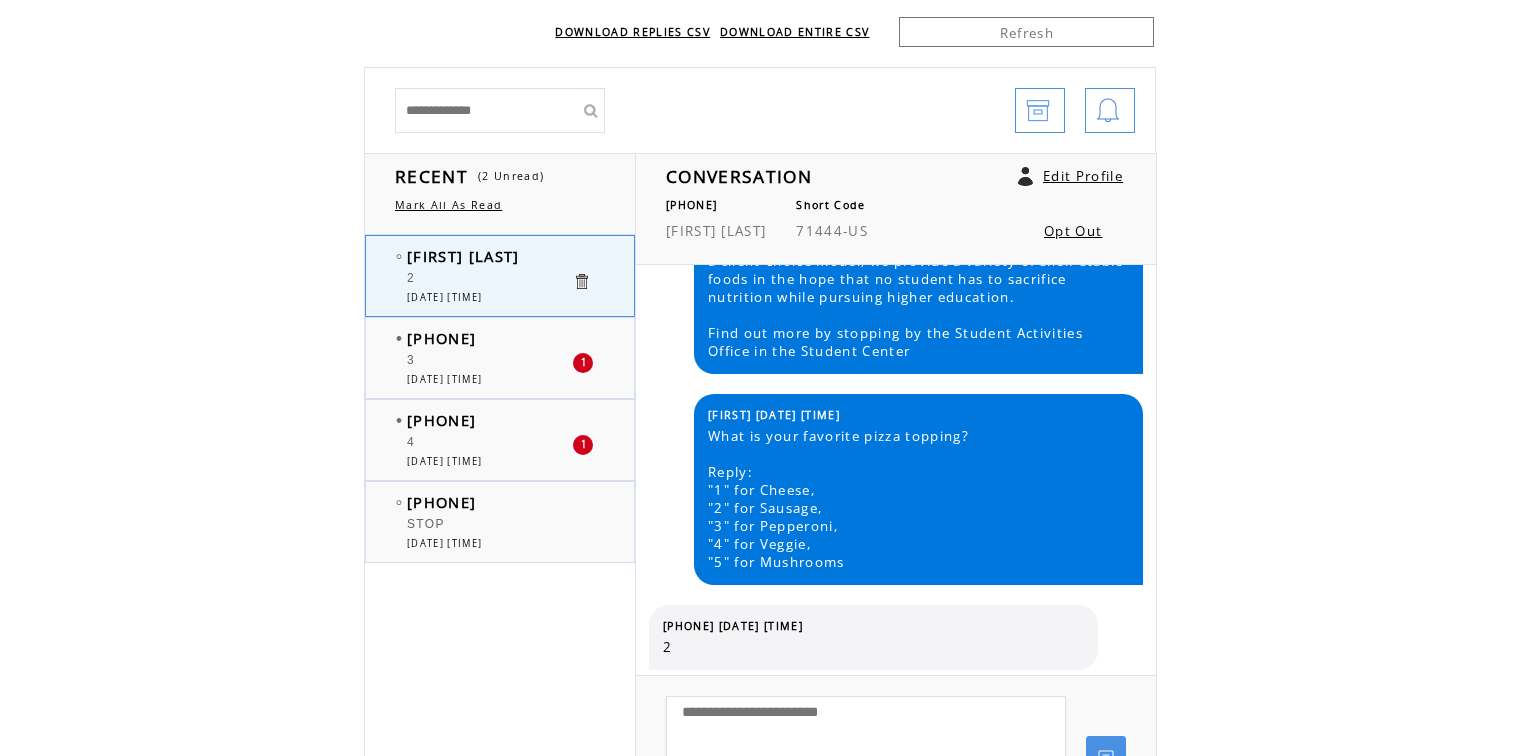 scroll, scrollTop: 0, scrollLeft: 0, axis: both 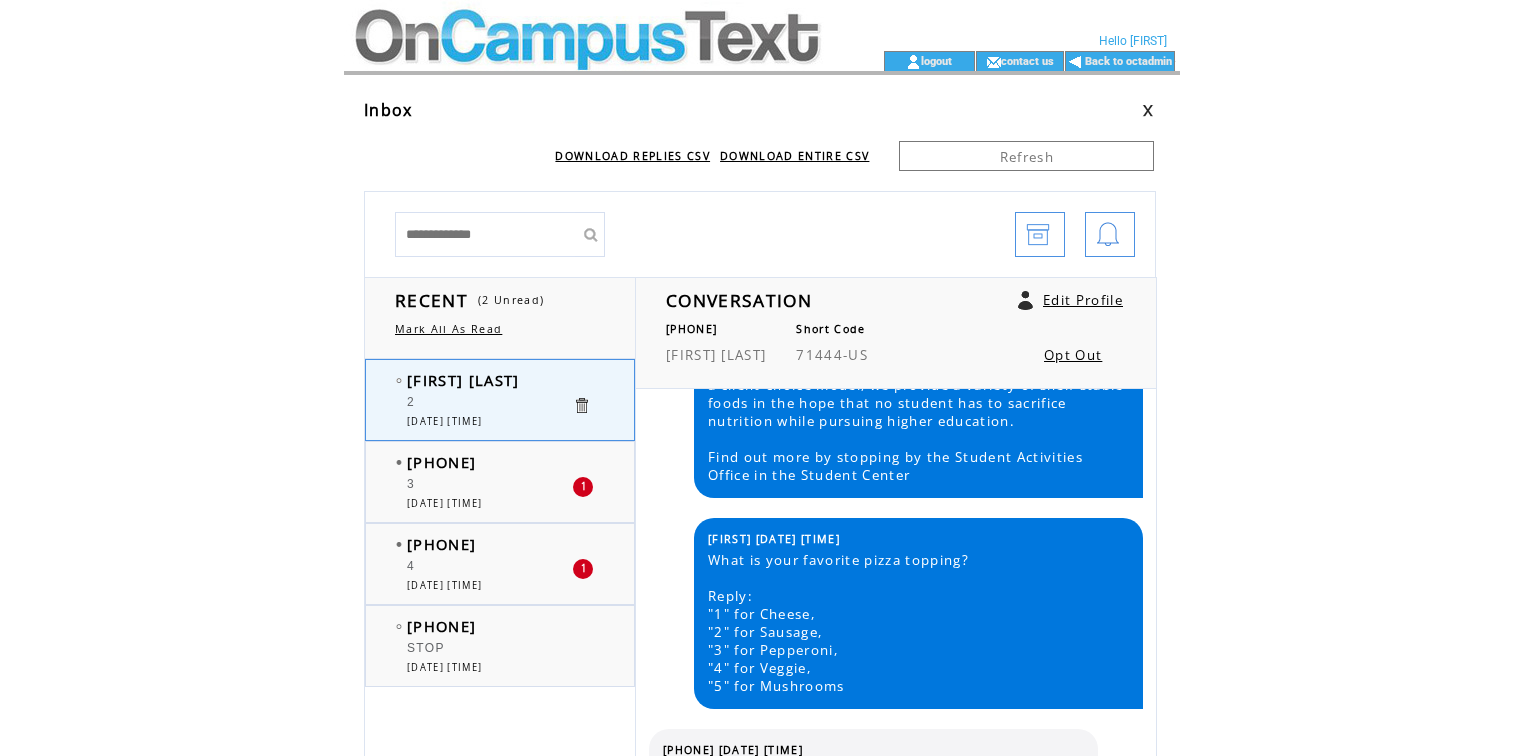 click at bounding box center [586, 25] 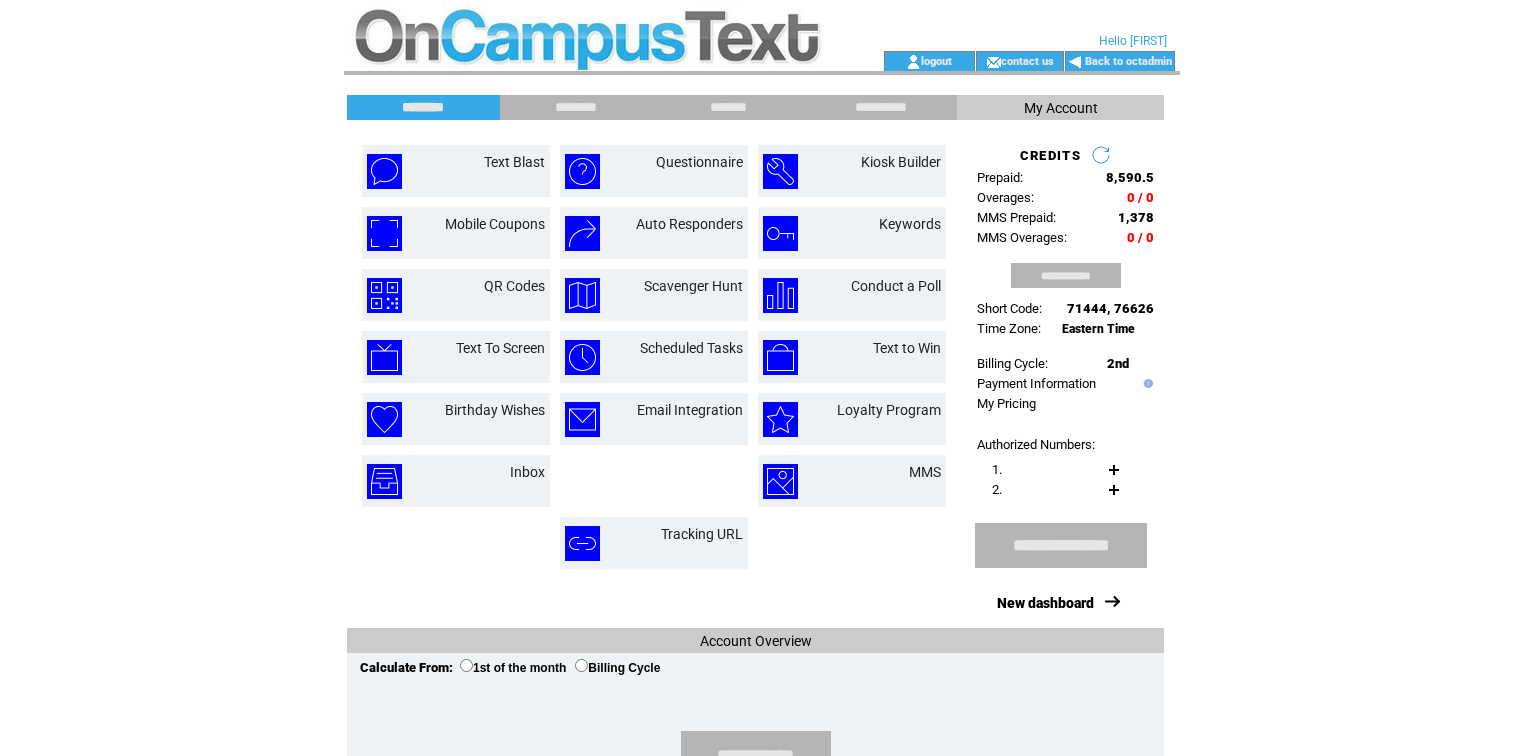 scroll, scrollTop: 0, scrollLeft: 0, axis: both 